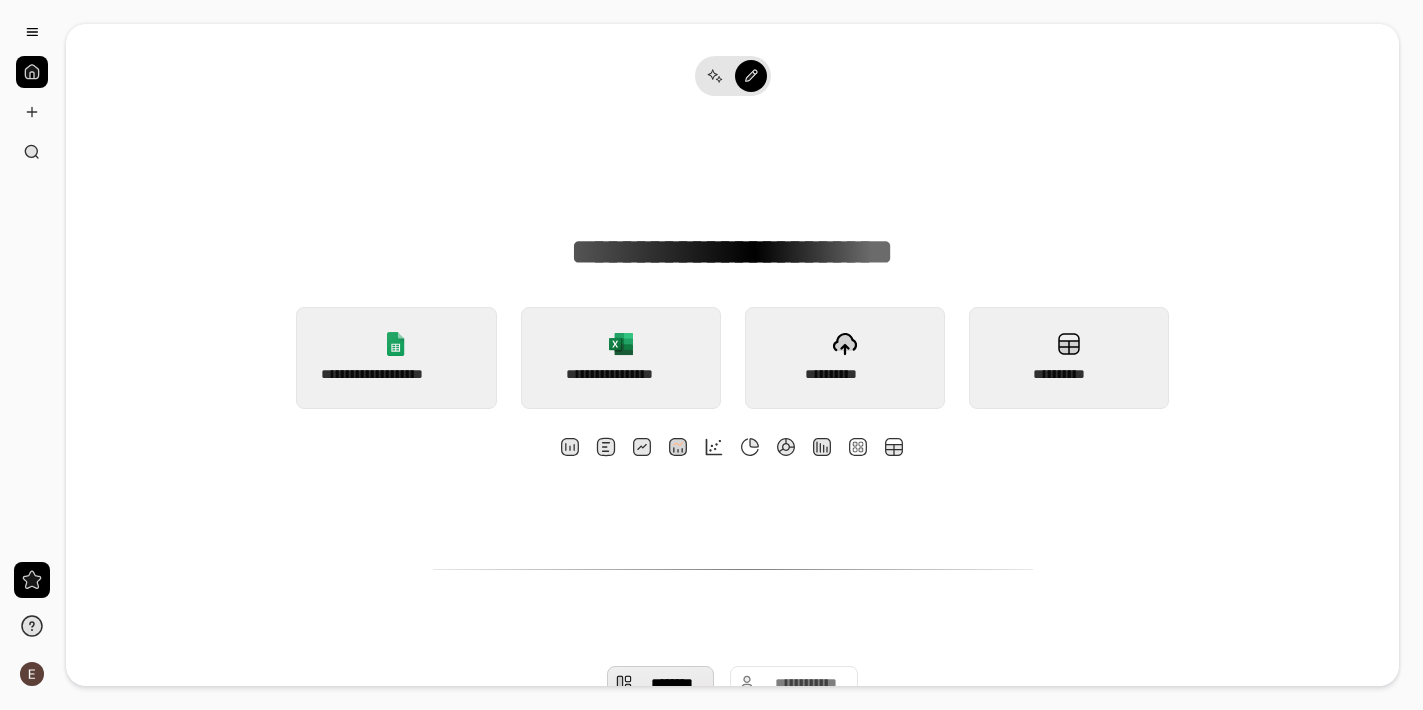 scroll, scrollTop: 0, scrollLeft: 0, axis: both 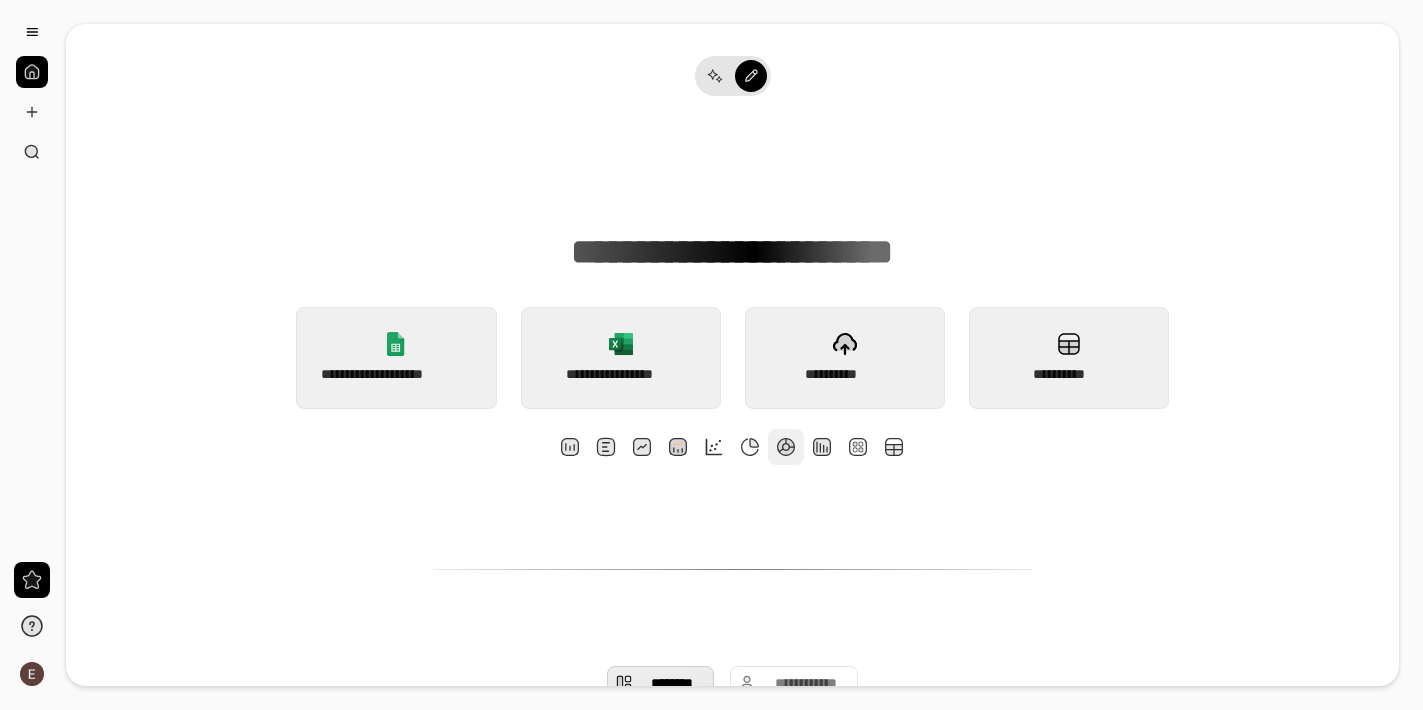 click at bounding box center (786, 447) 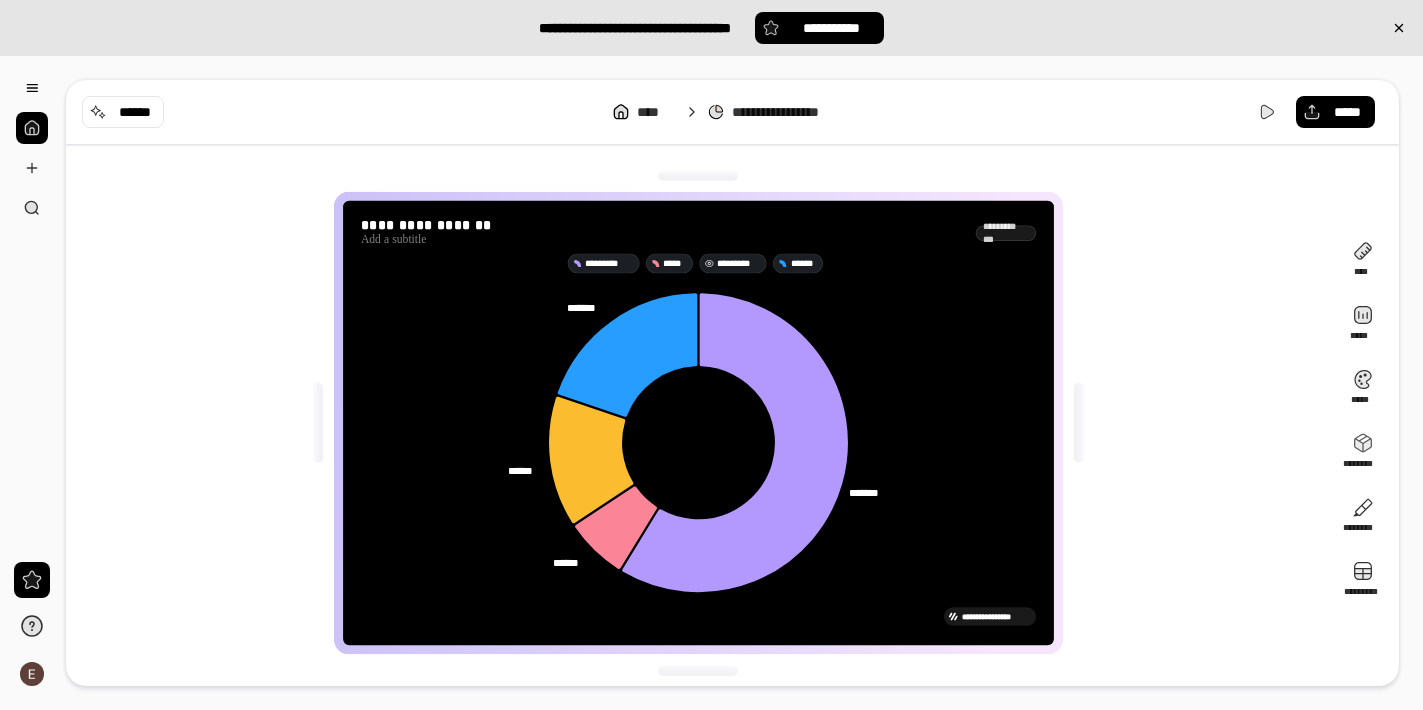 click on "*********" at bounding box center [739, 263] 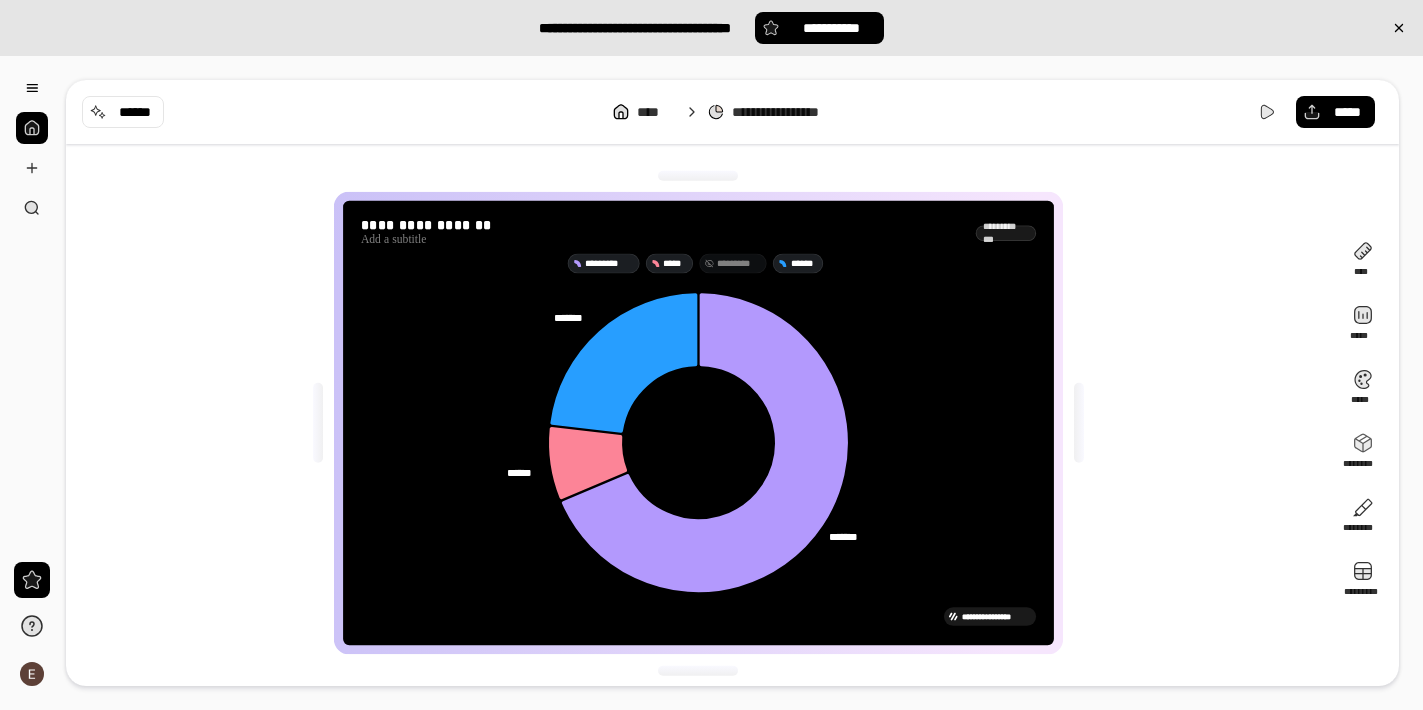 click on "*********" at bounding box center (739, 263) 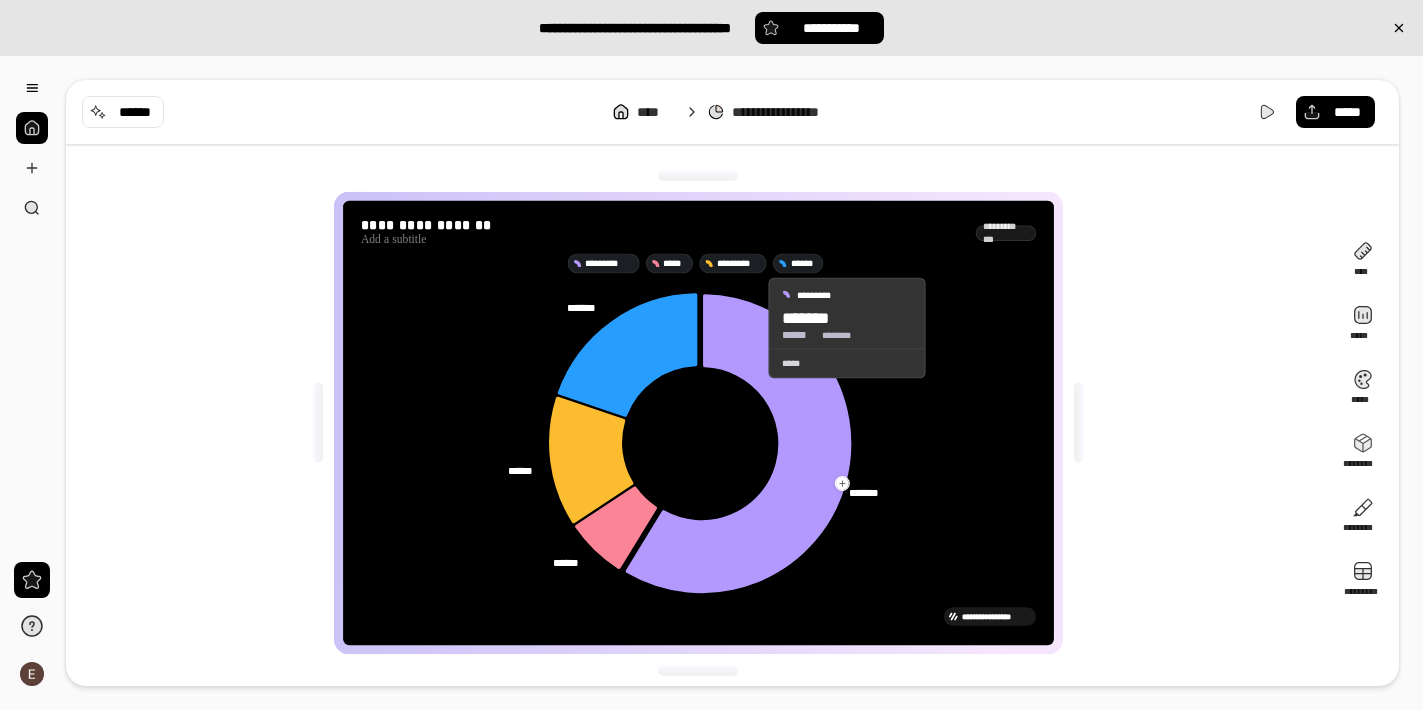 click 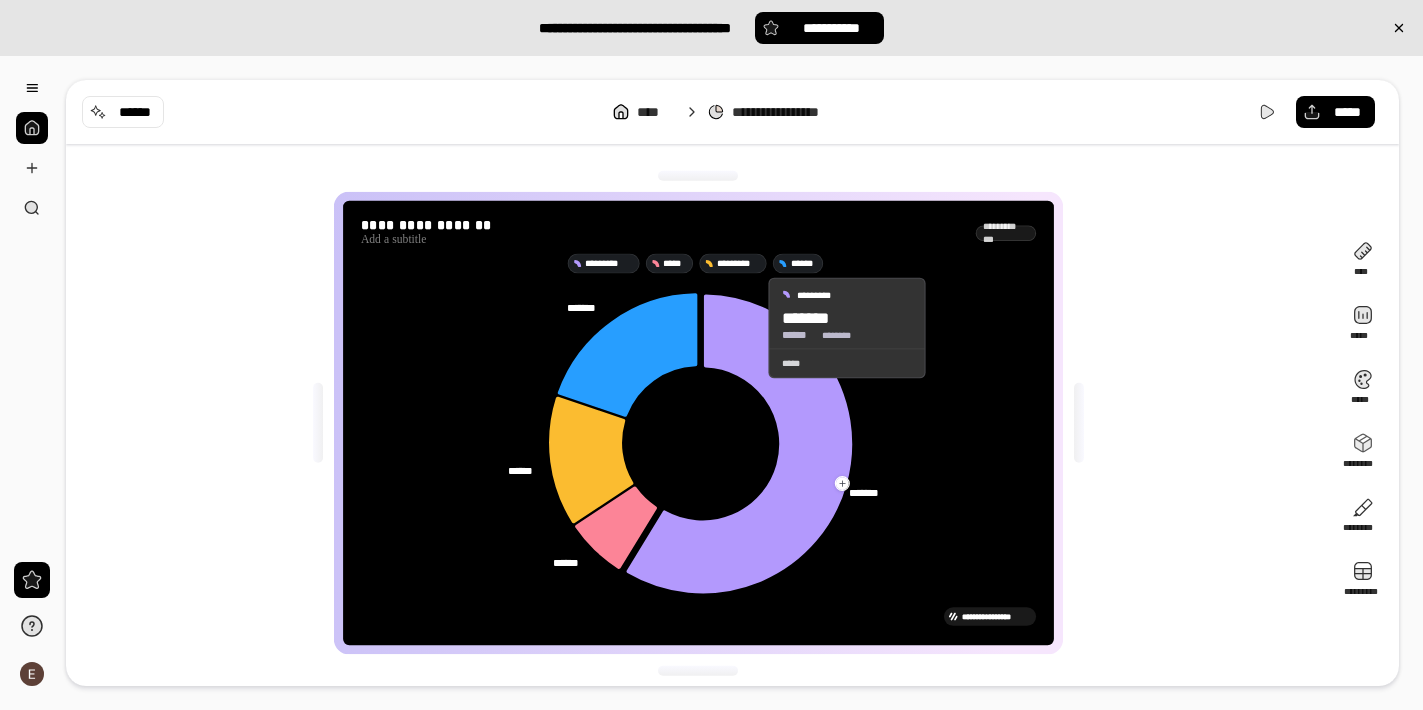 click 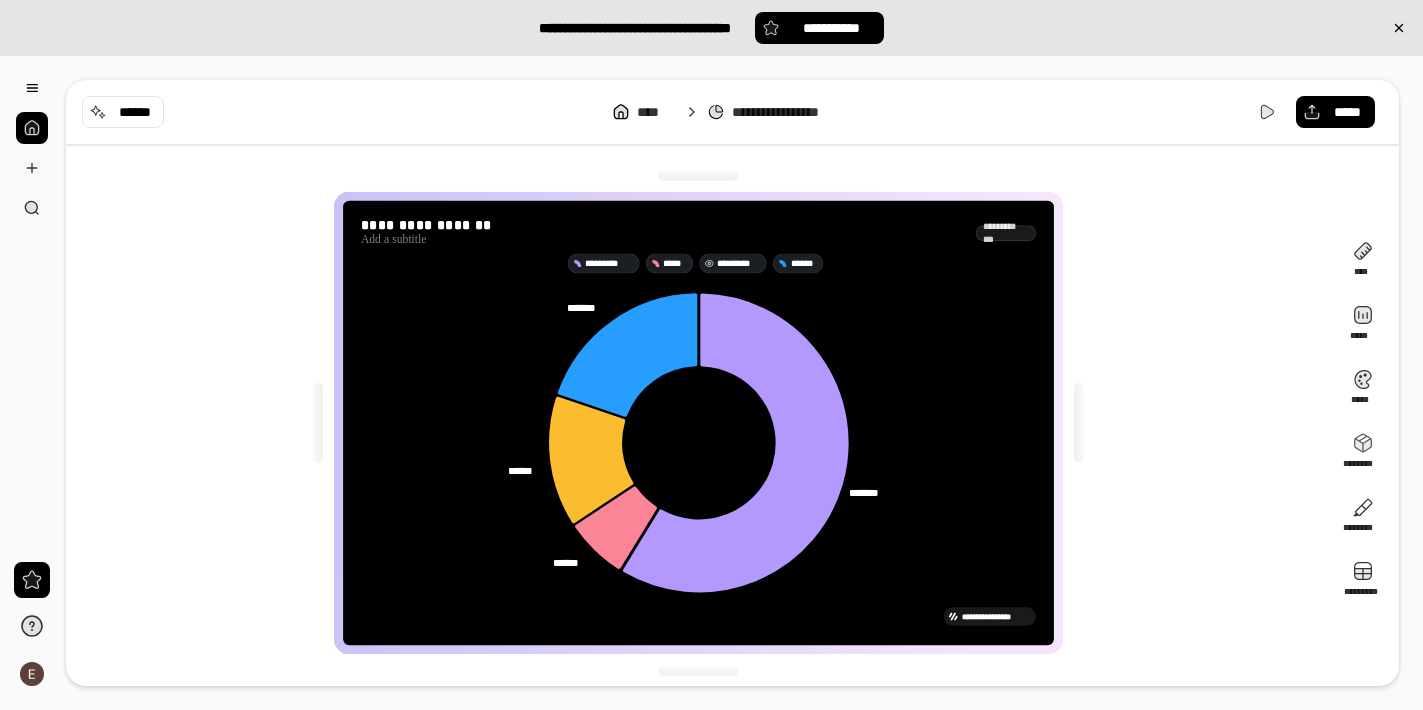 click on "*********" at bounding box center [733, 263] 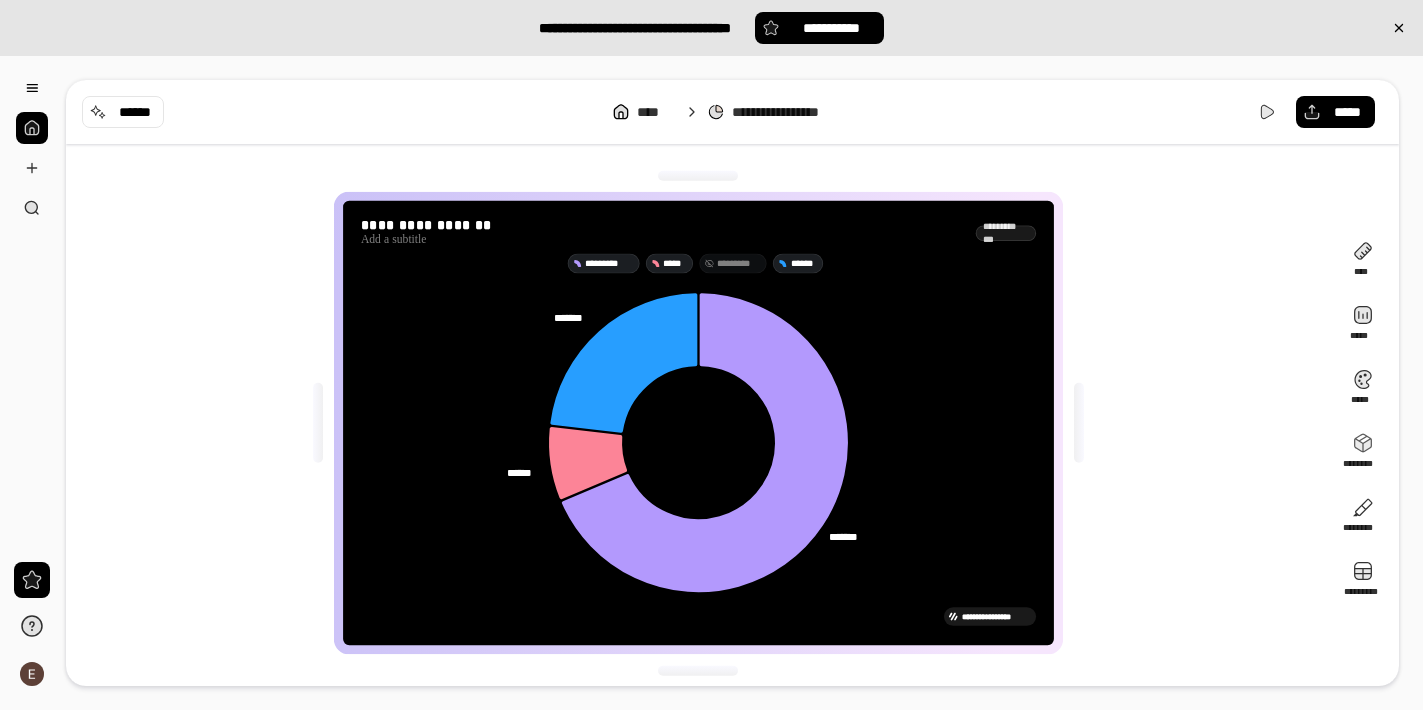click on "*********" at bounding box center (739, 263) 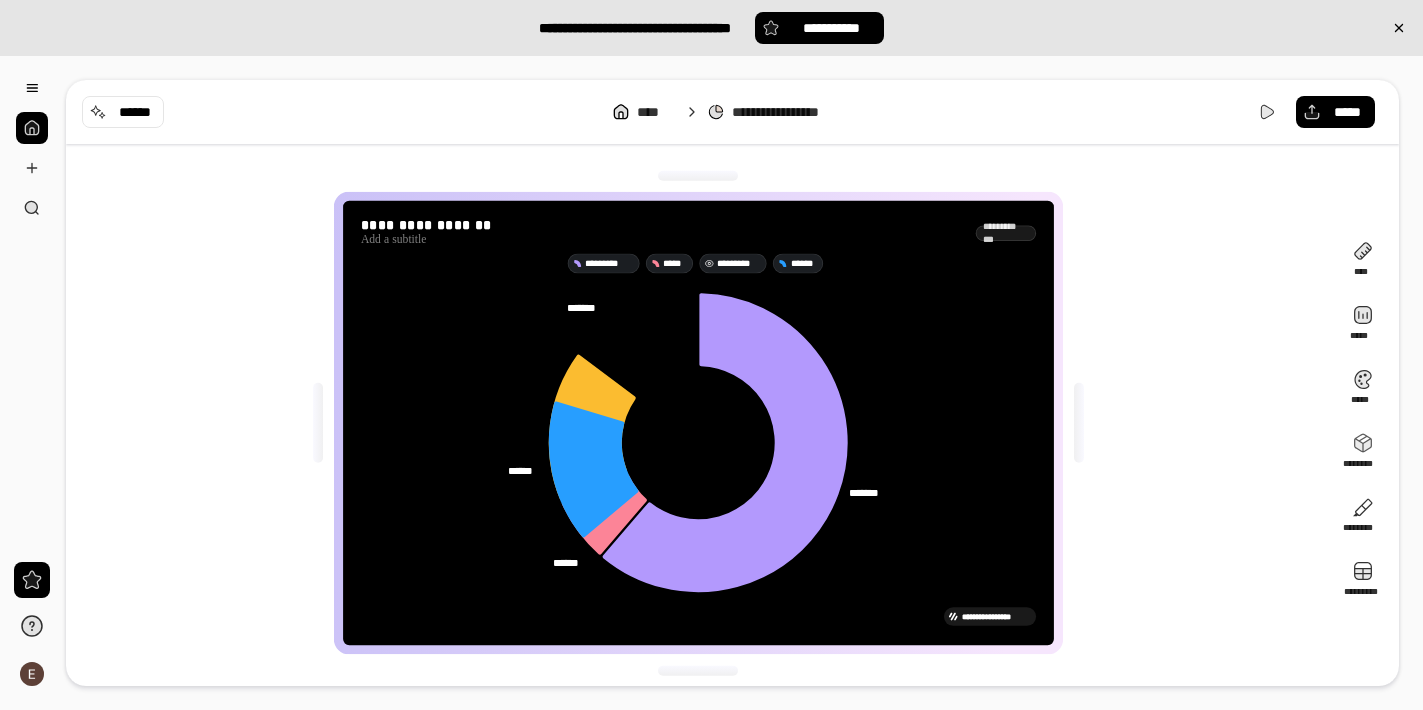 click on "*********" at bounding box center [739, 263] 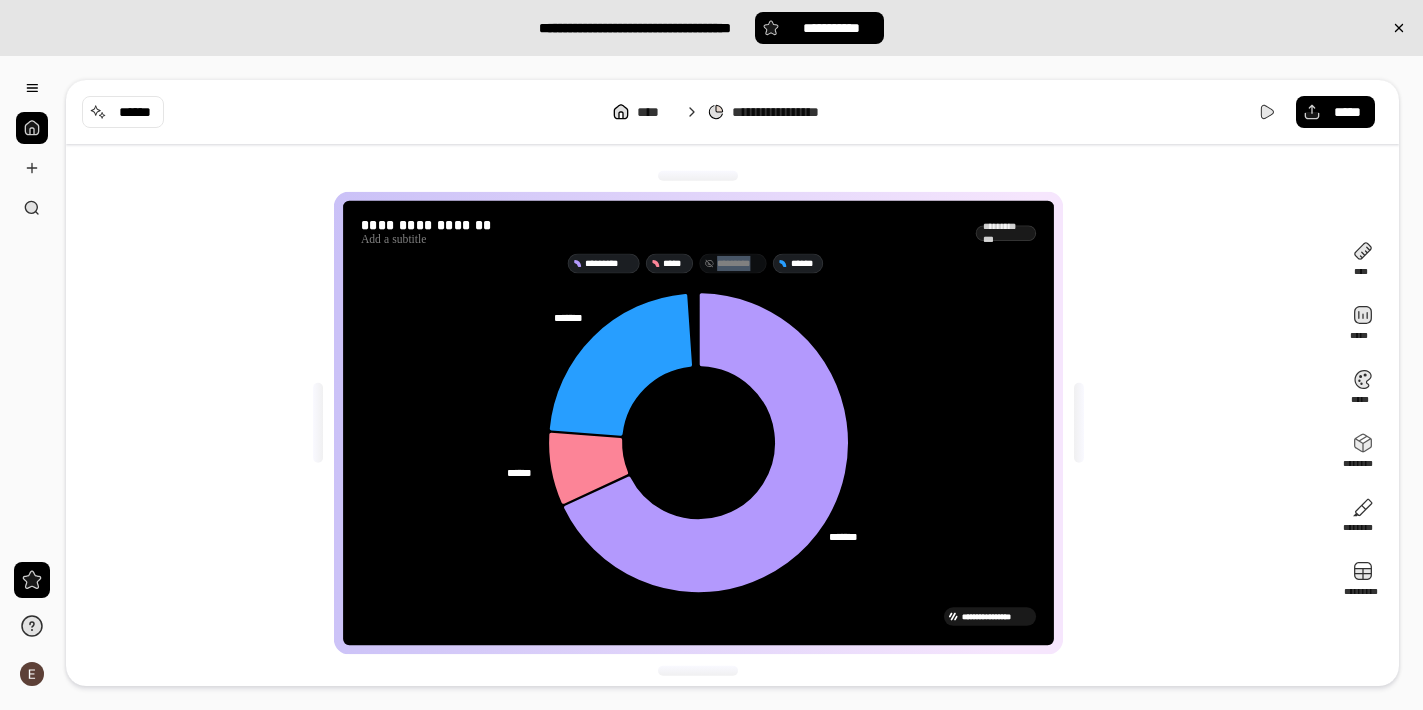 click on "*********" at bounding box center (739, 263) 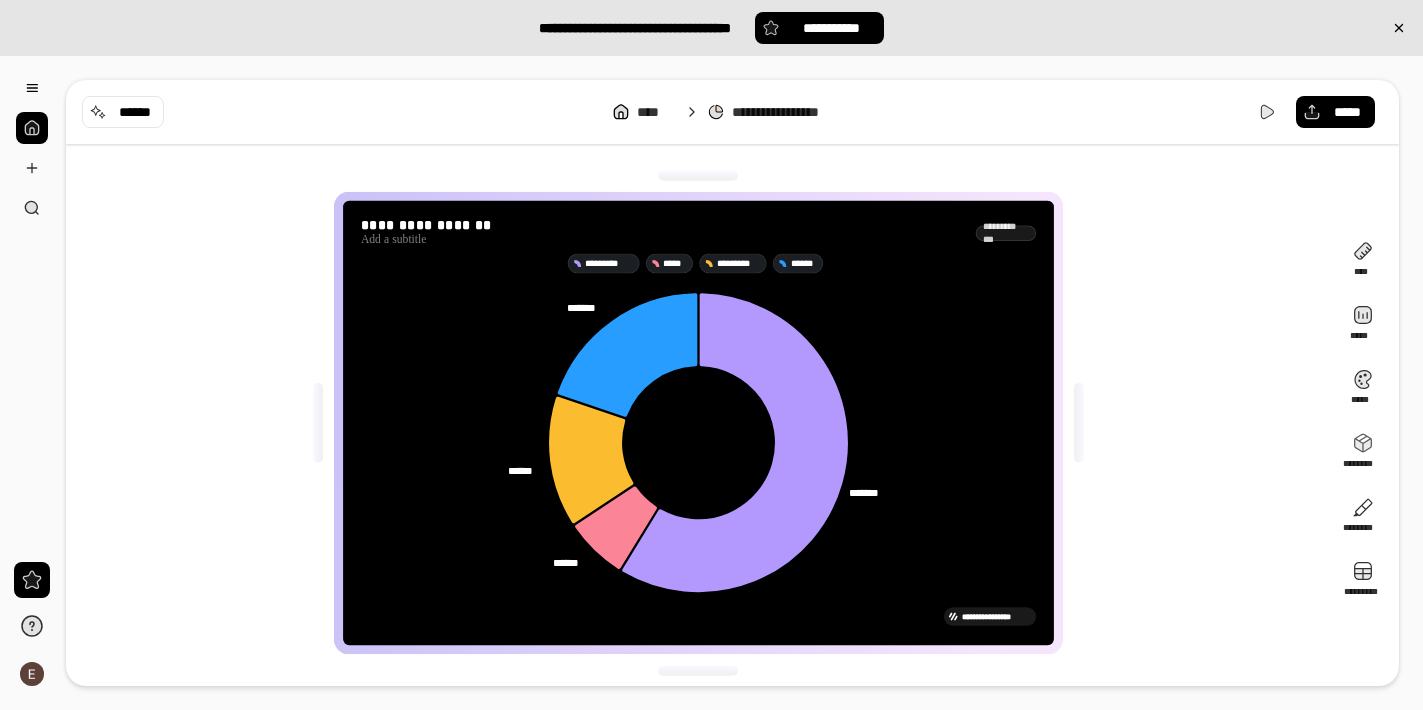 click on "[FIRST] [LAST]" at bounding box center [711, 28] 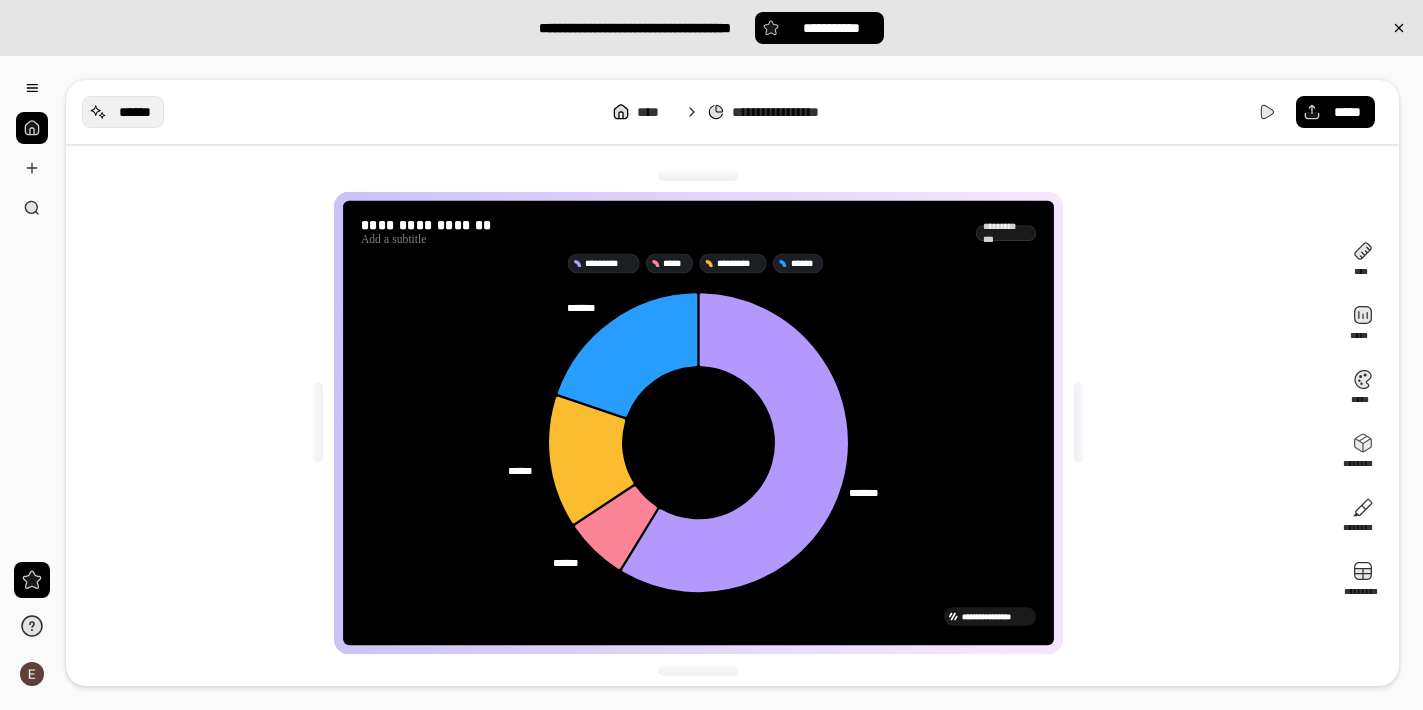 click on "******" at bounding box center (135, 112) 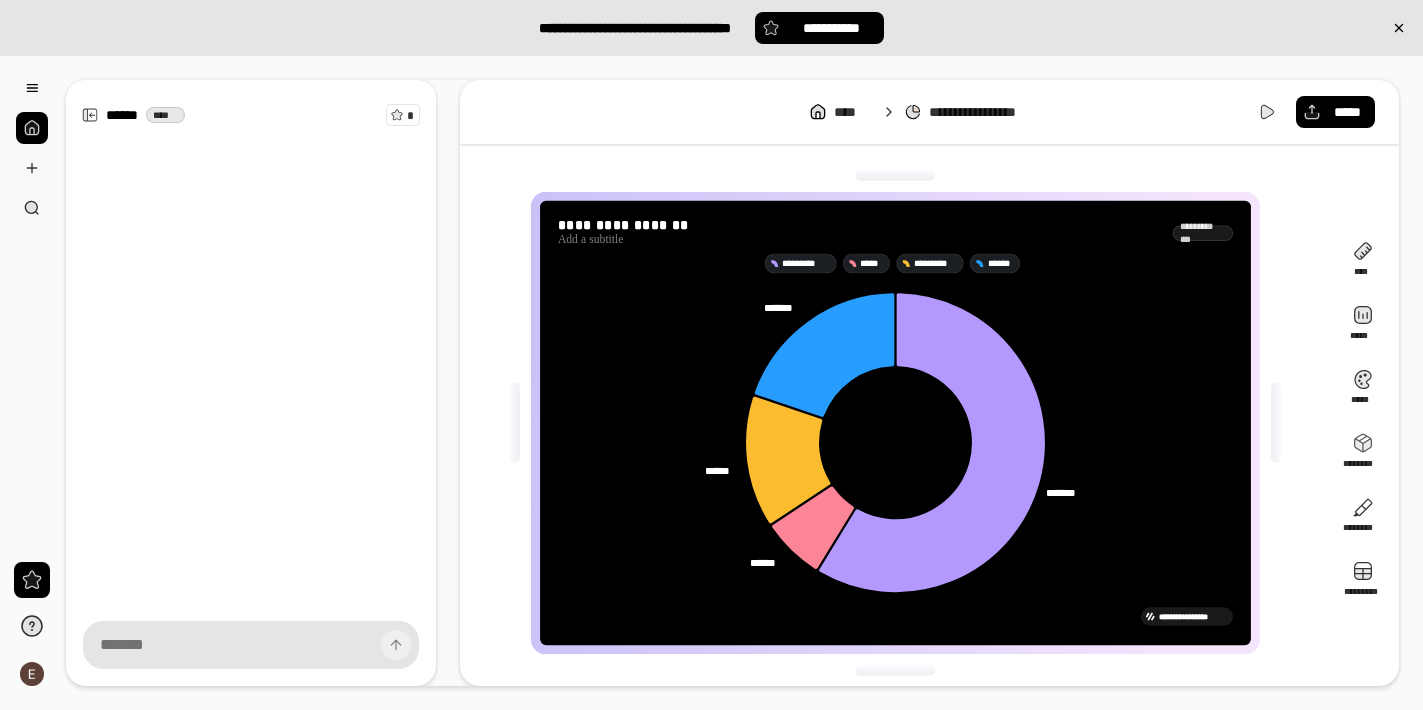 click on "****** ****" at bounding box center (139, 115) 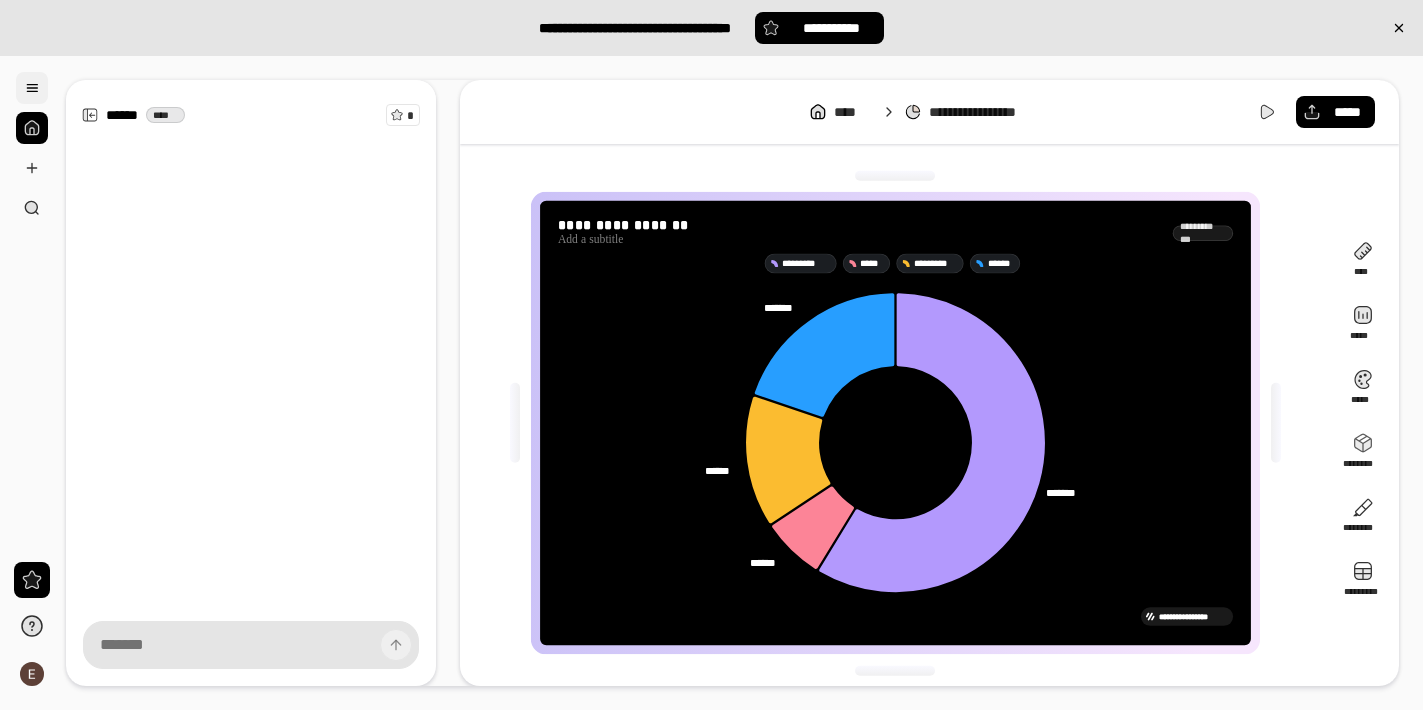 click at bounding box center [32, 88] 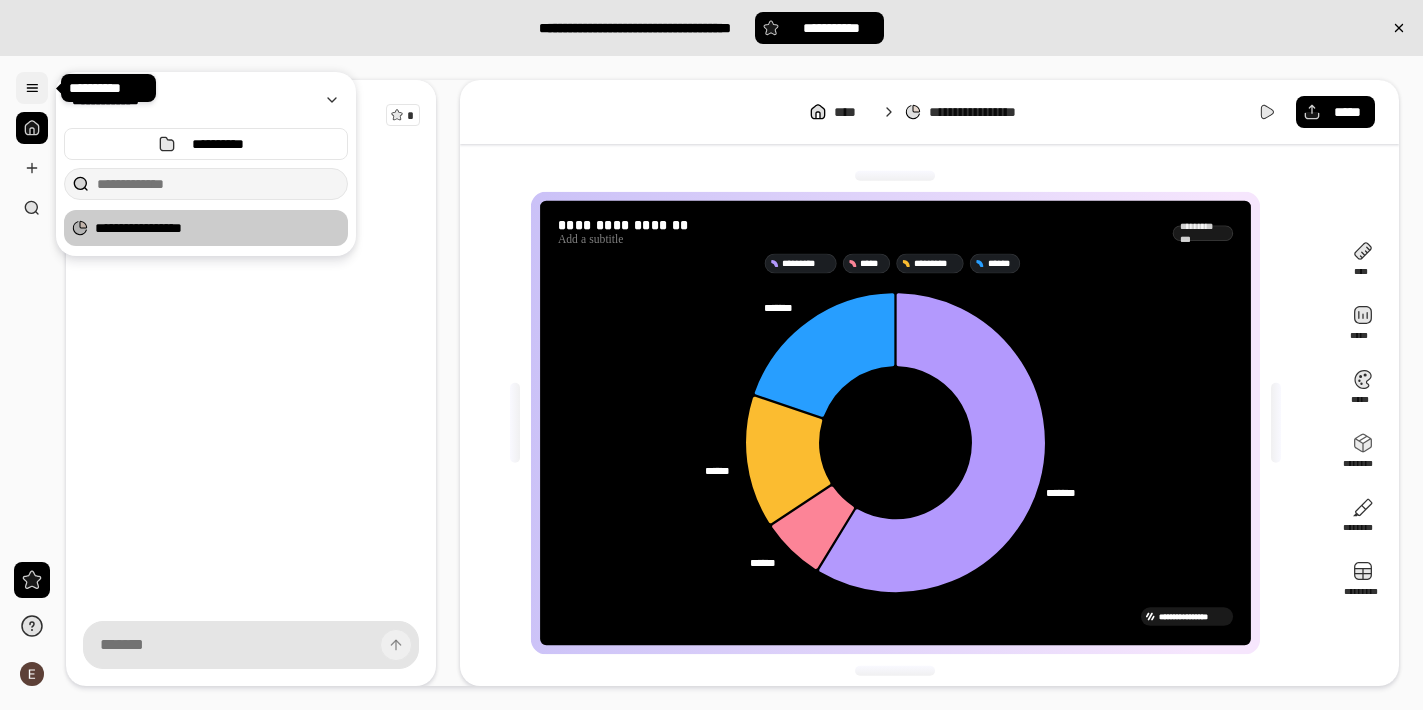 click at bounding box center (32, 88) 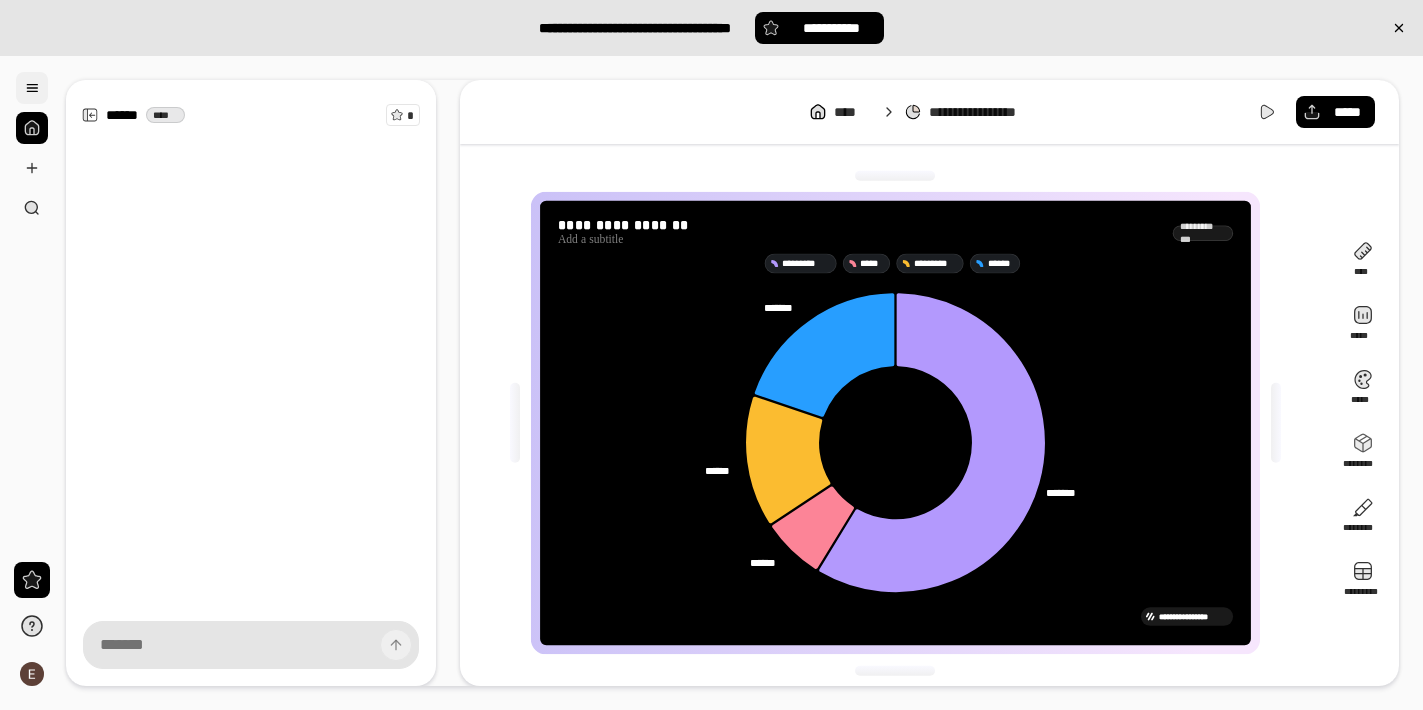 click at bounding box center [32, 88] 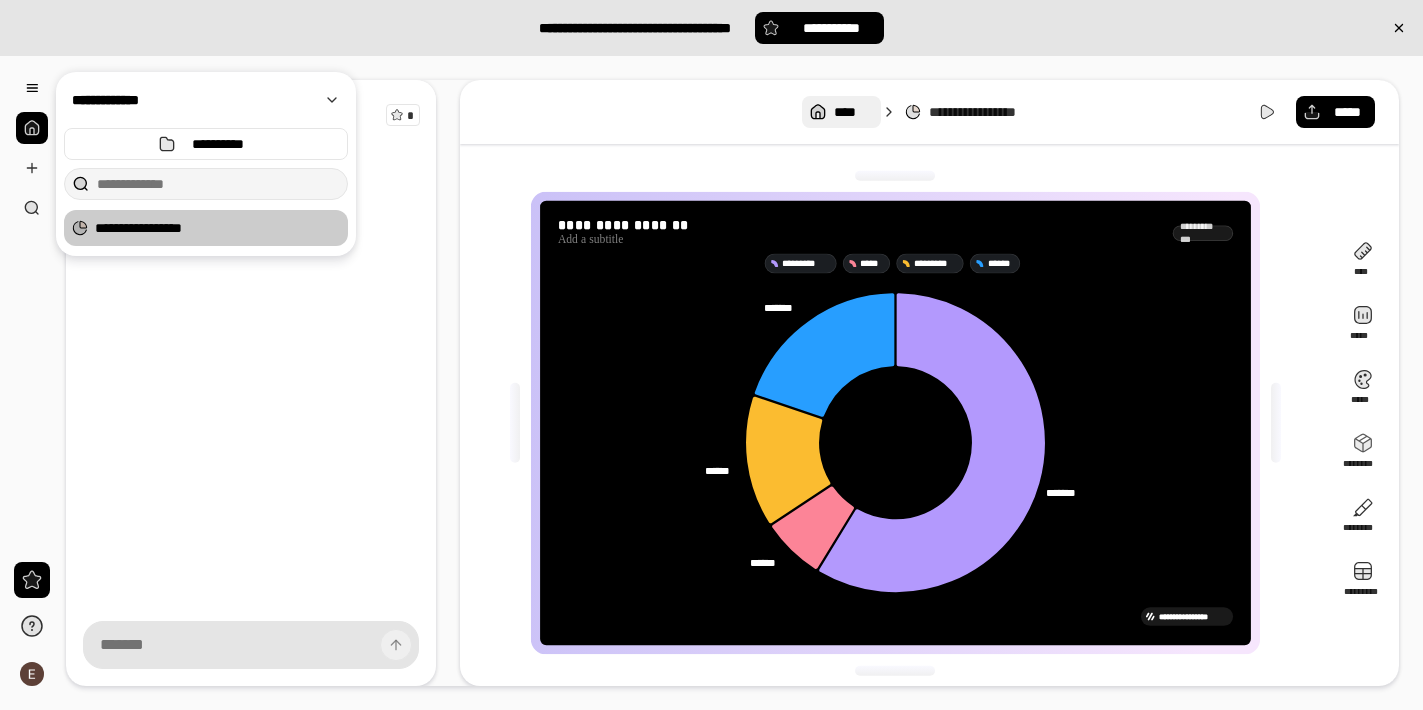 click on "****" at bounding box center [853, 112] 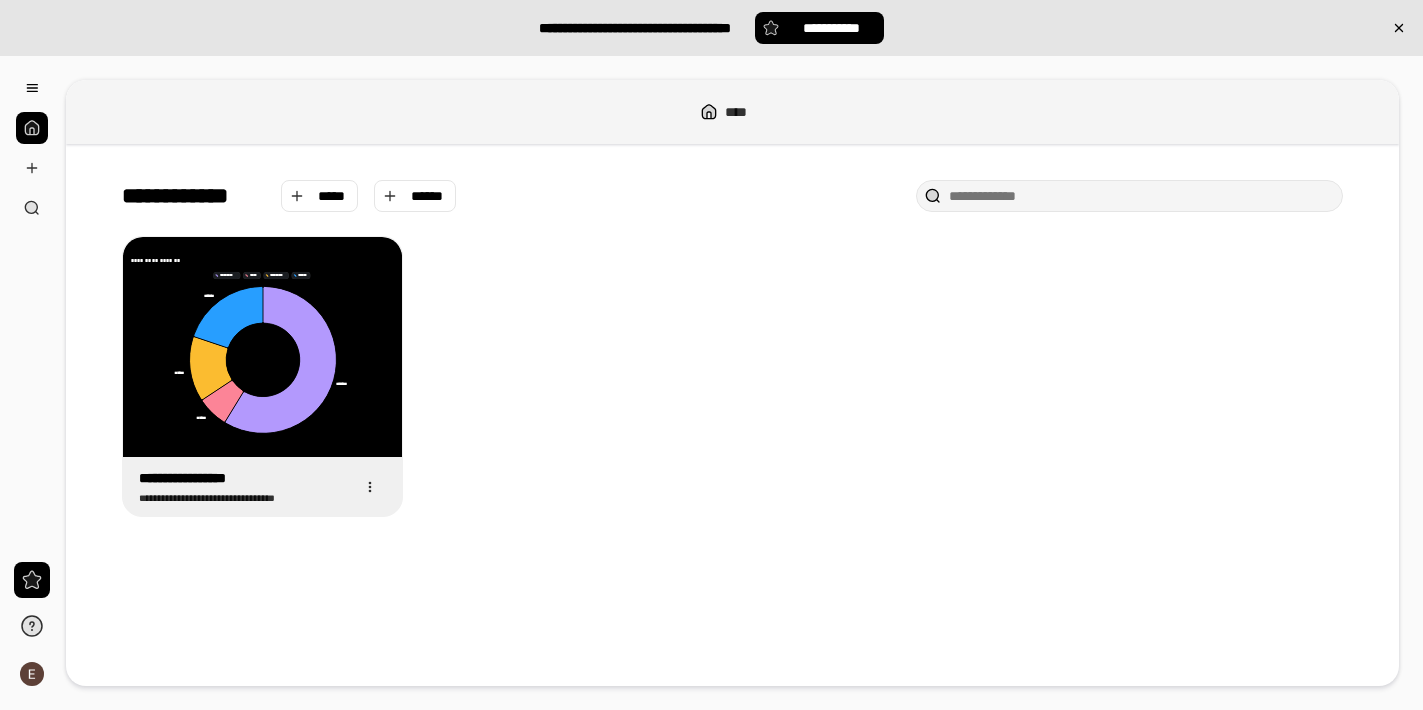 click on "****" at bounding box center [744, 112] 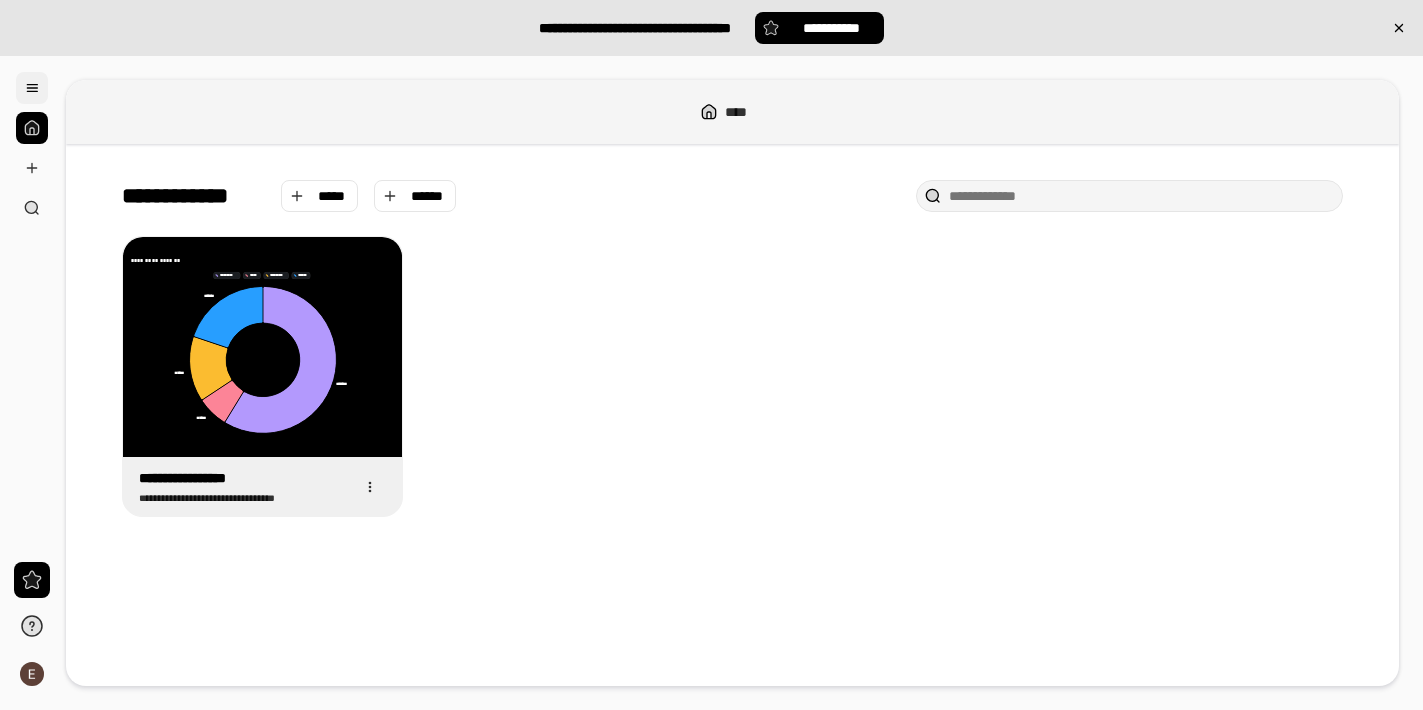 click at bounding box center [32, 88] 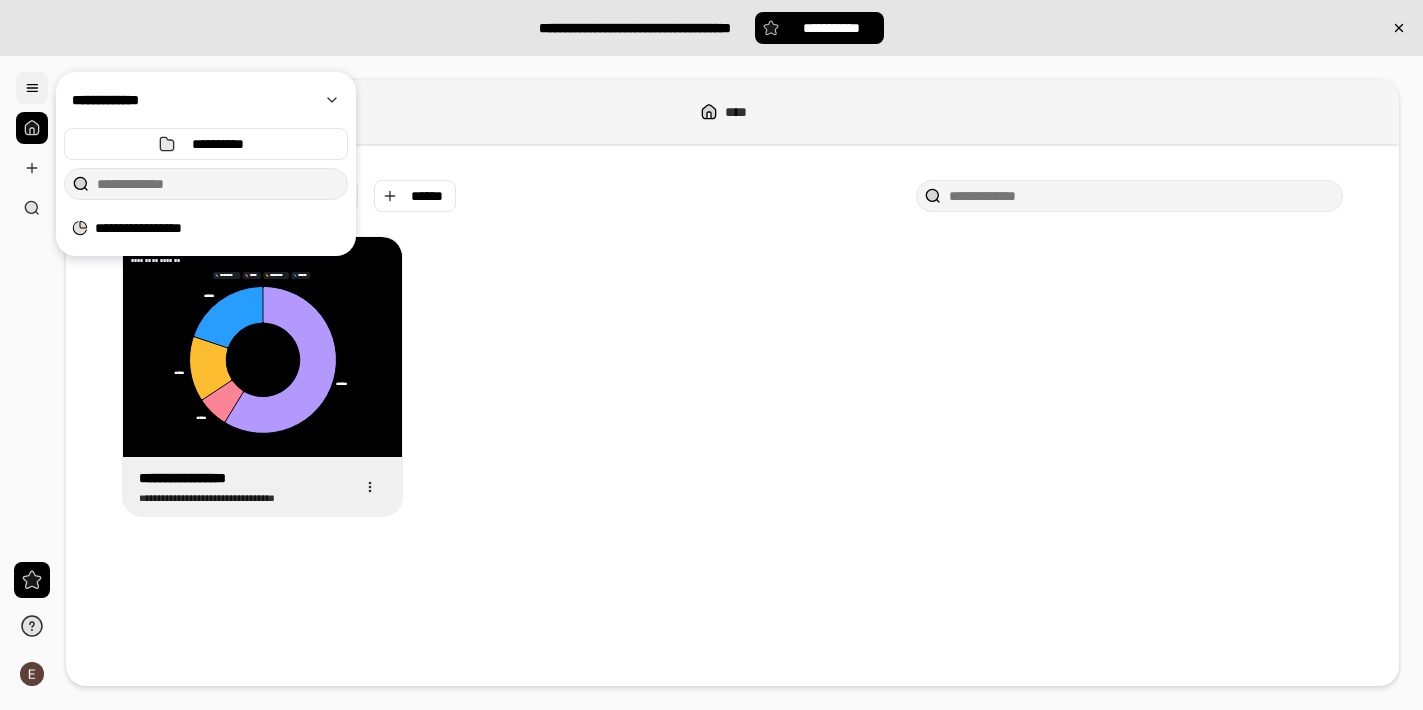 click at bounding box center [32, 88] 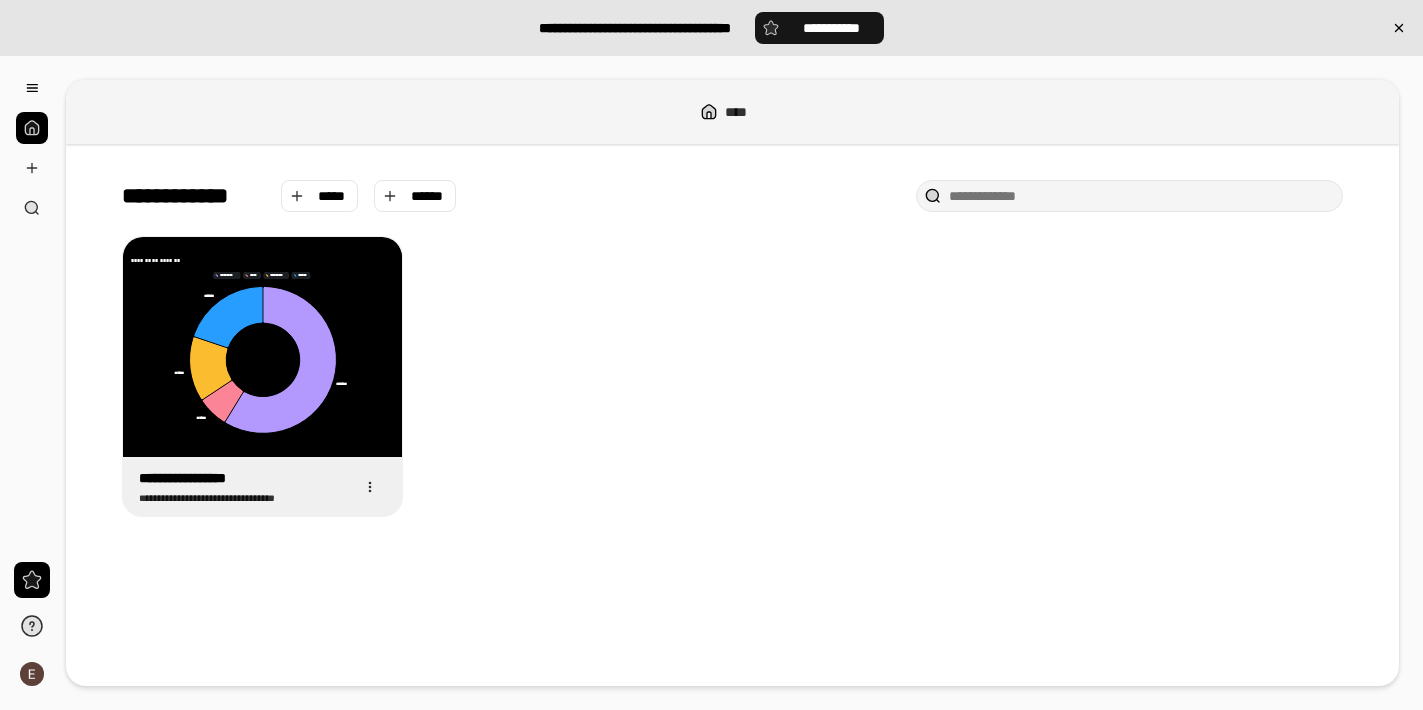 click on "**********" at bounding box center [832, 28] 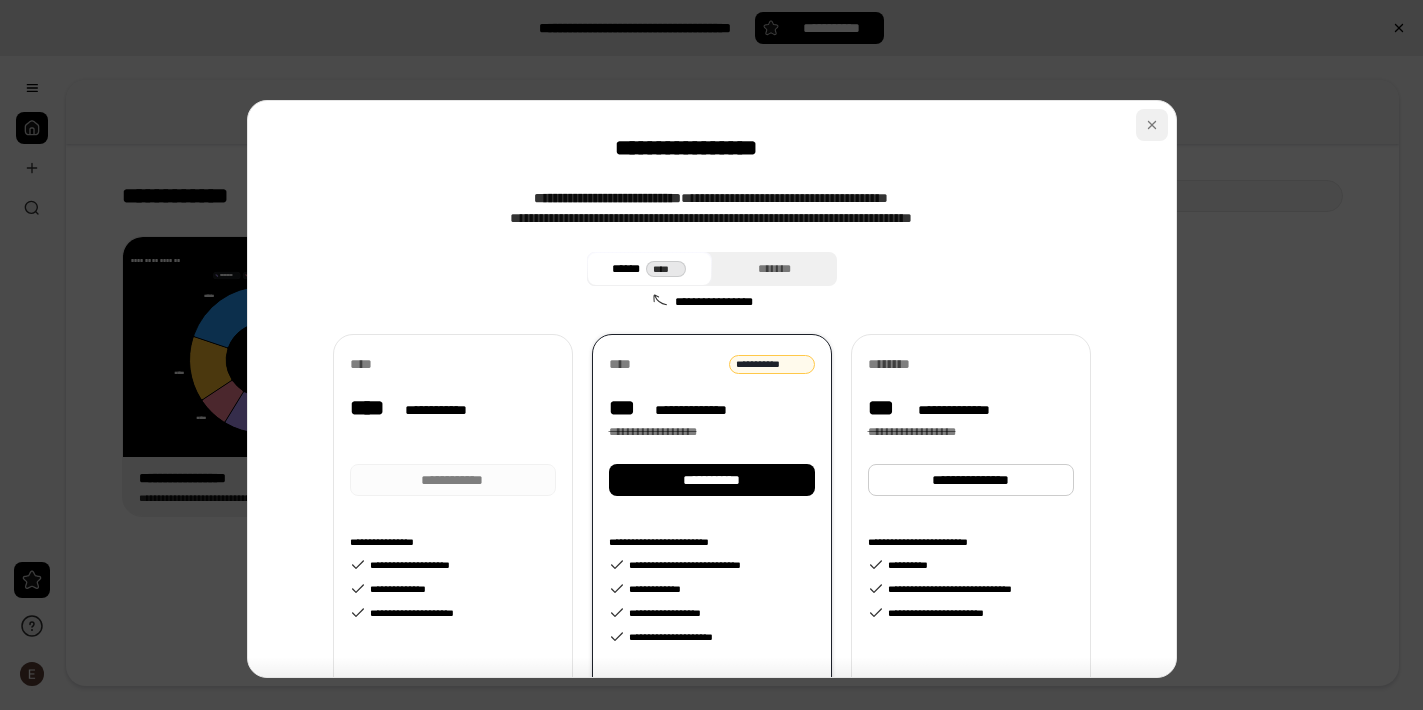 click at bounding box center (1152, 125) 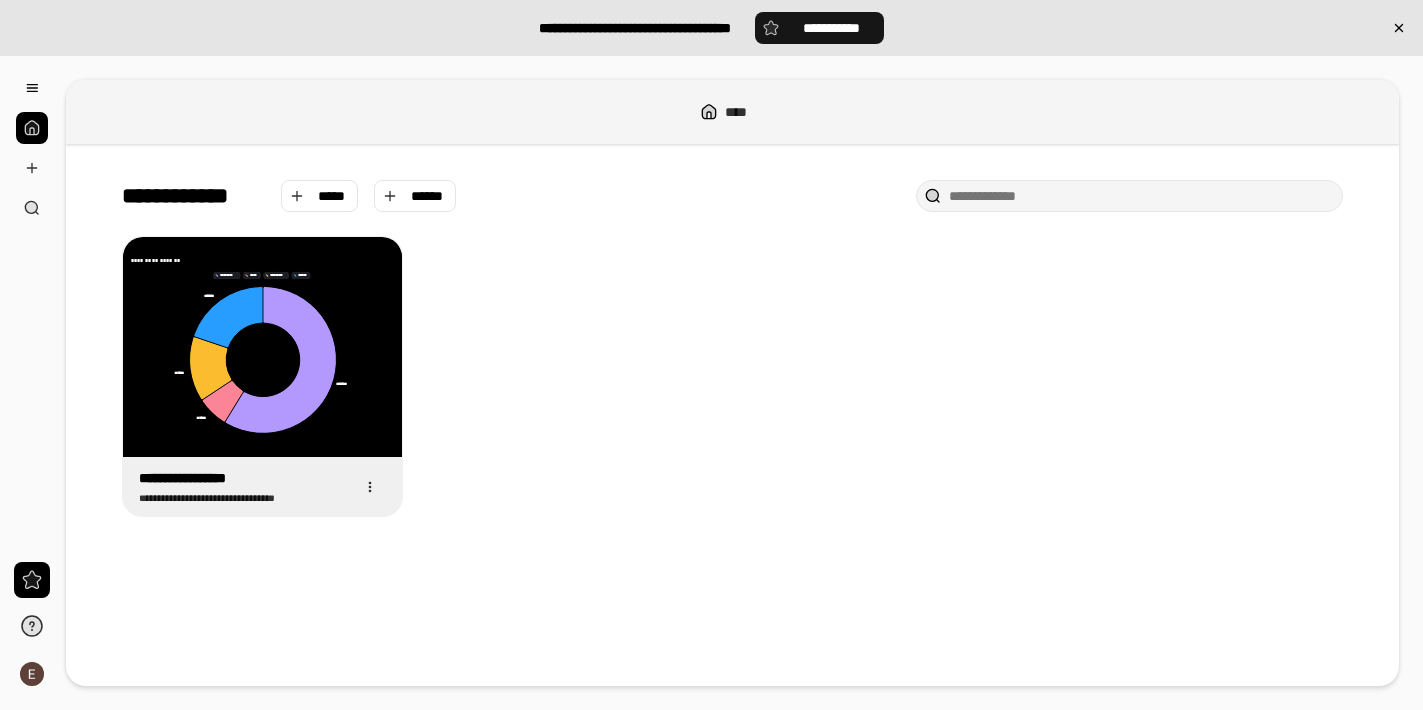 click on "**********" at bounding box center (832, 28) 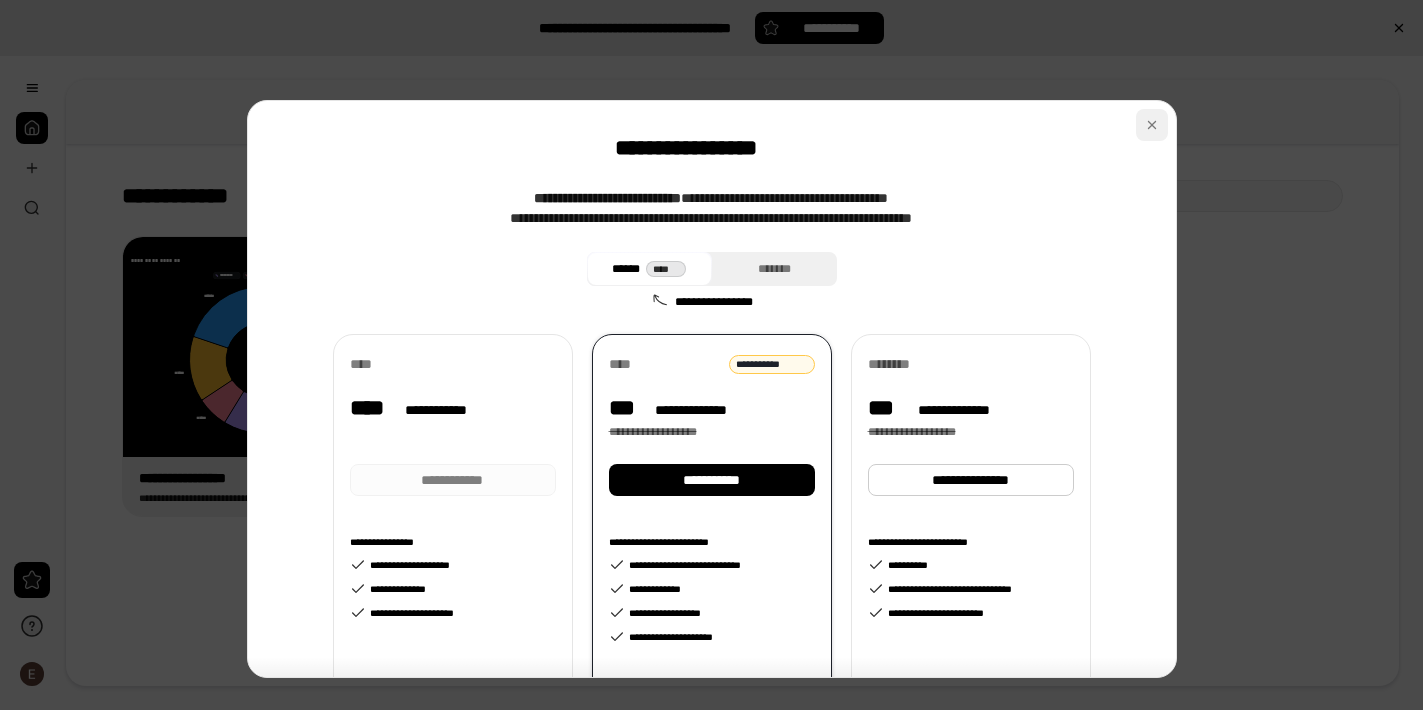 click at bounding box center (1152, 125) 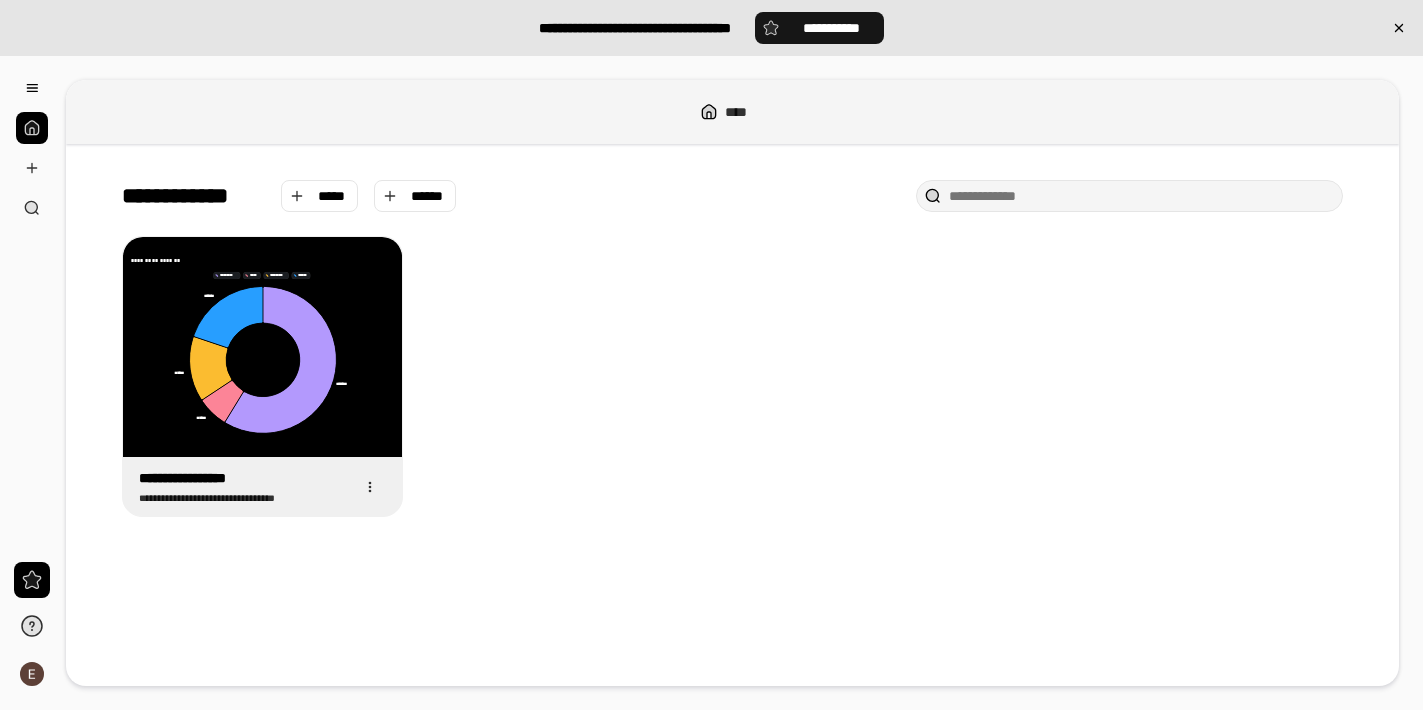 click on "**********" at bounding box center (820, 28) 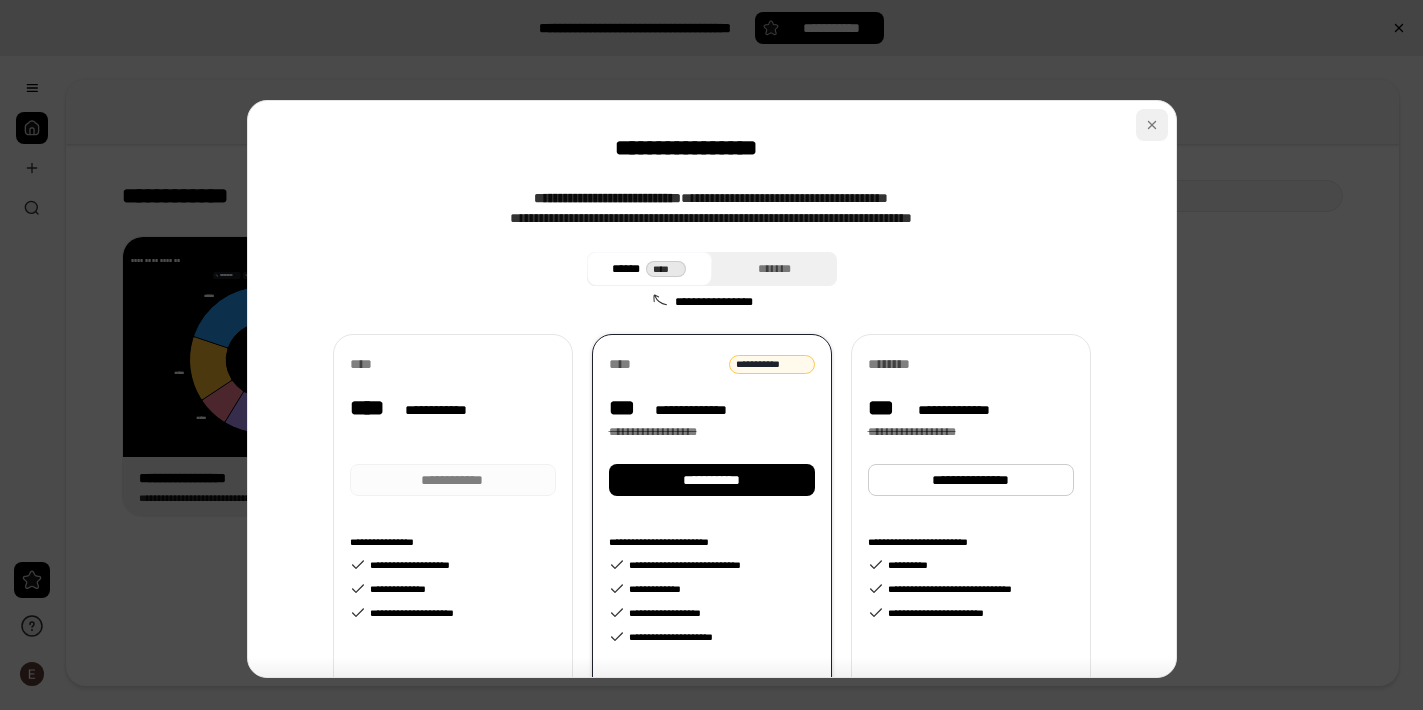 click at bounding box center (1152, 125) 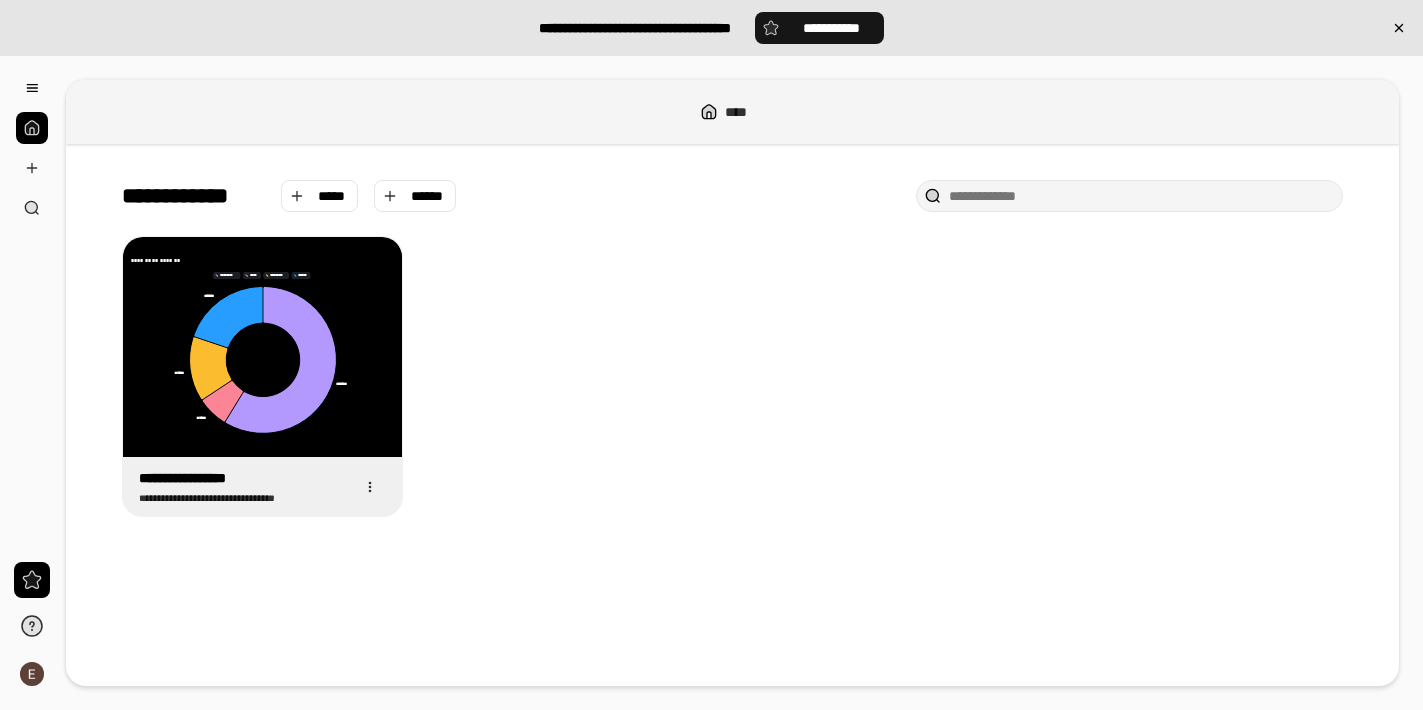 click on "**********" at bounding box center [832, 28] 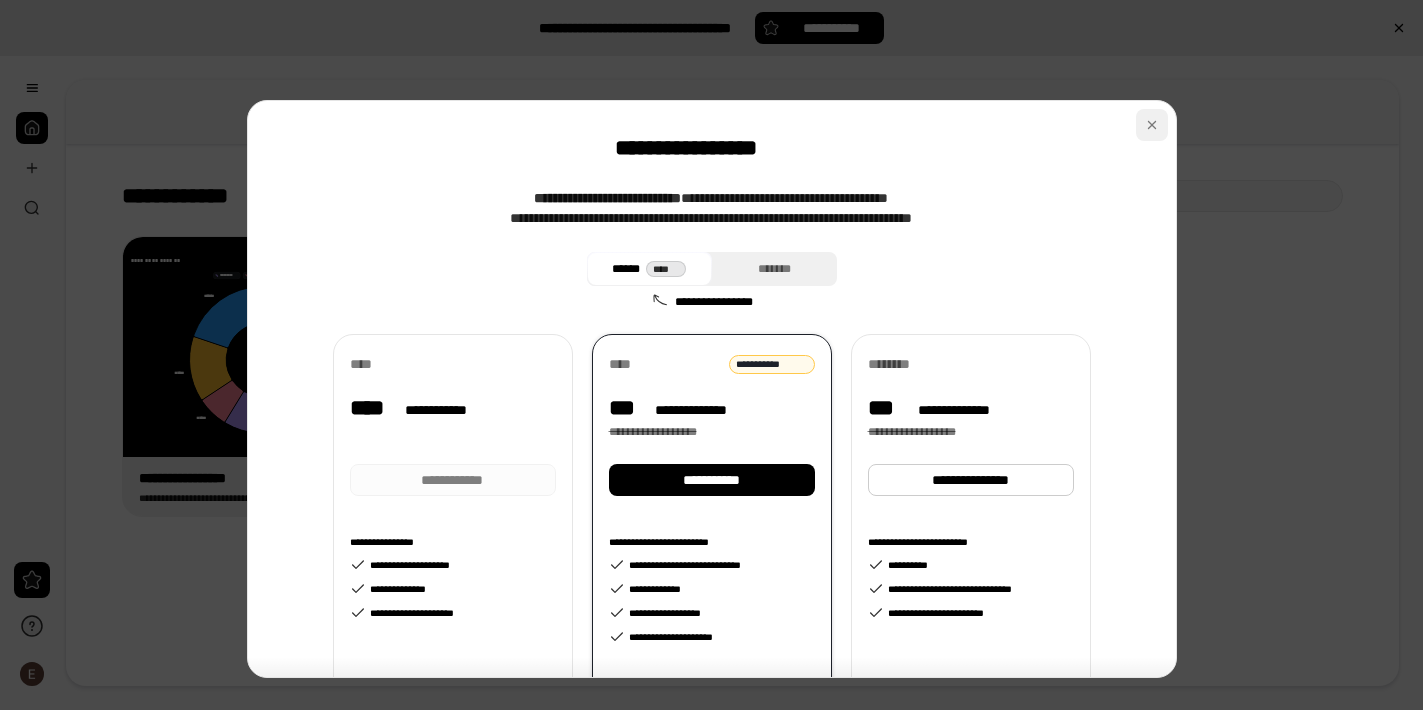 click at bounding box center (1152, 125) 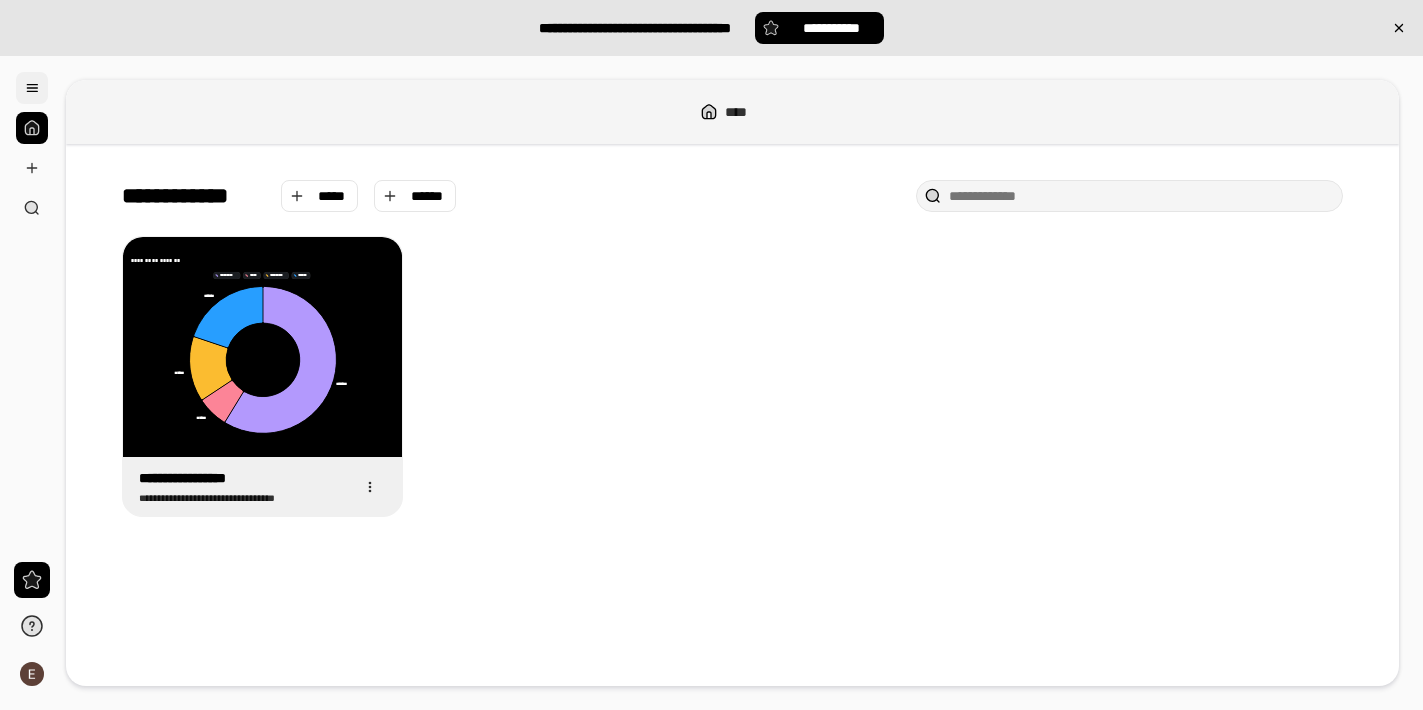 click at bounding box center [32, 88] 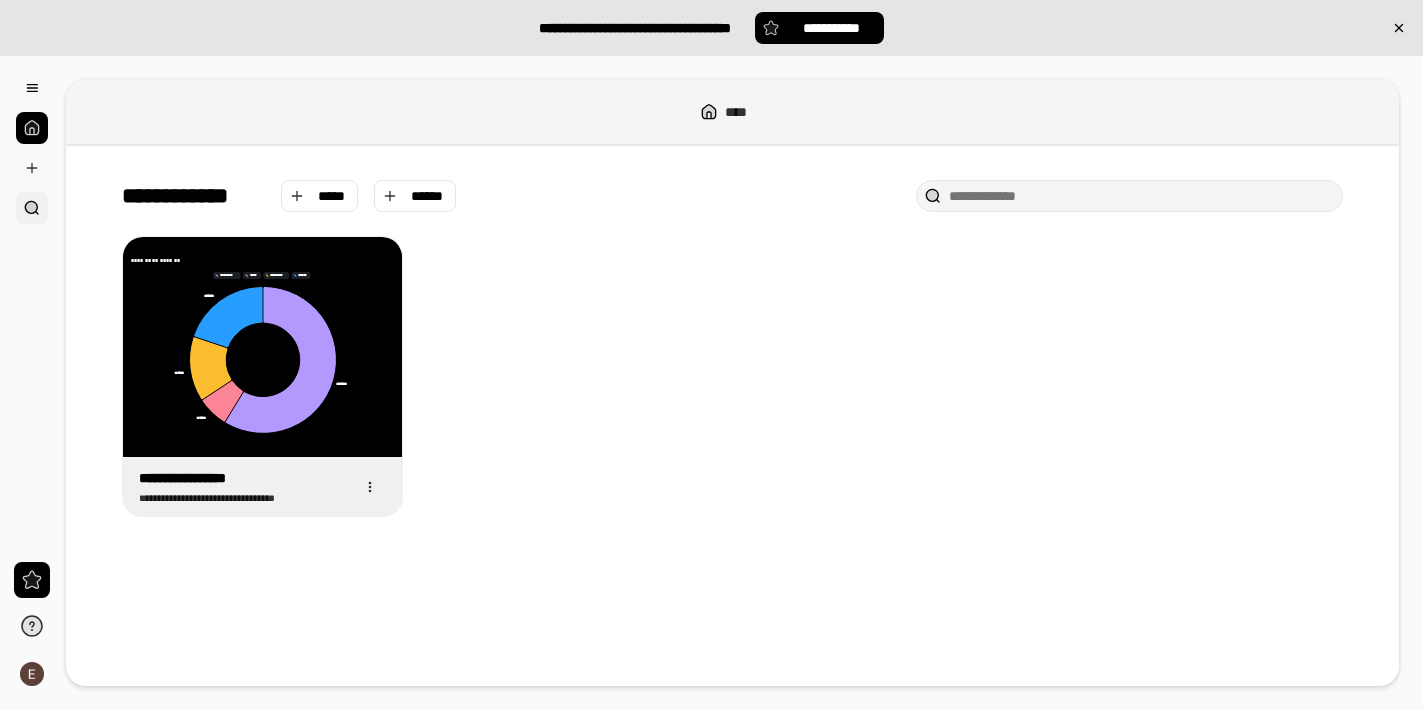 click at bounding box center (32, 208) 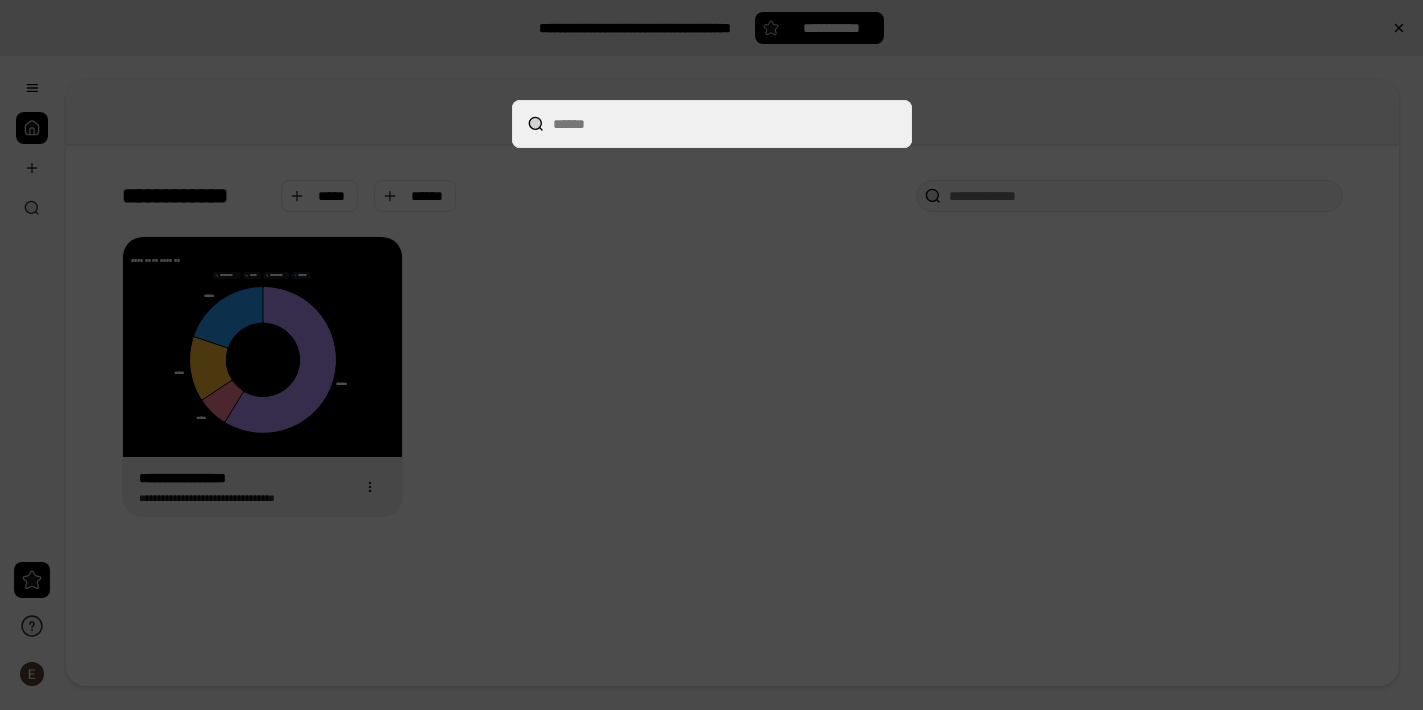 click at bounding box center (711, 355) 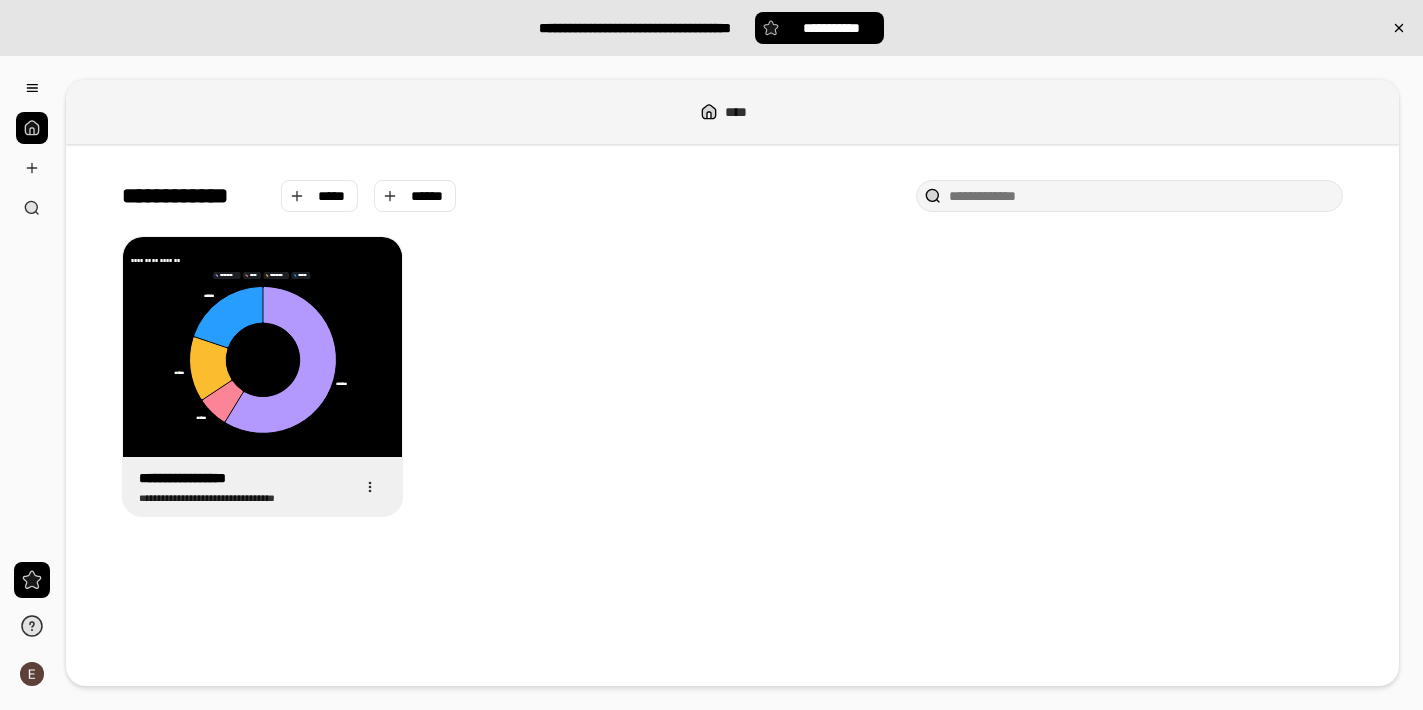 click on "[FIRST] [LAST]" at bounding box center [711, 28] 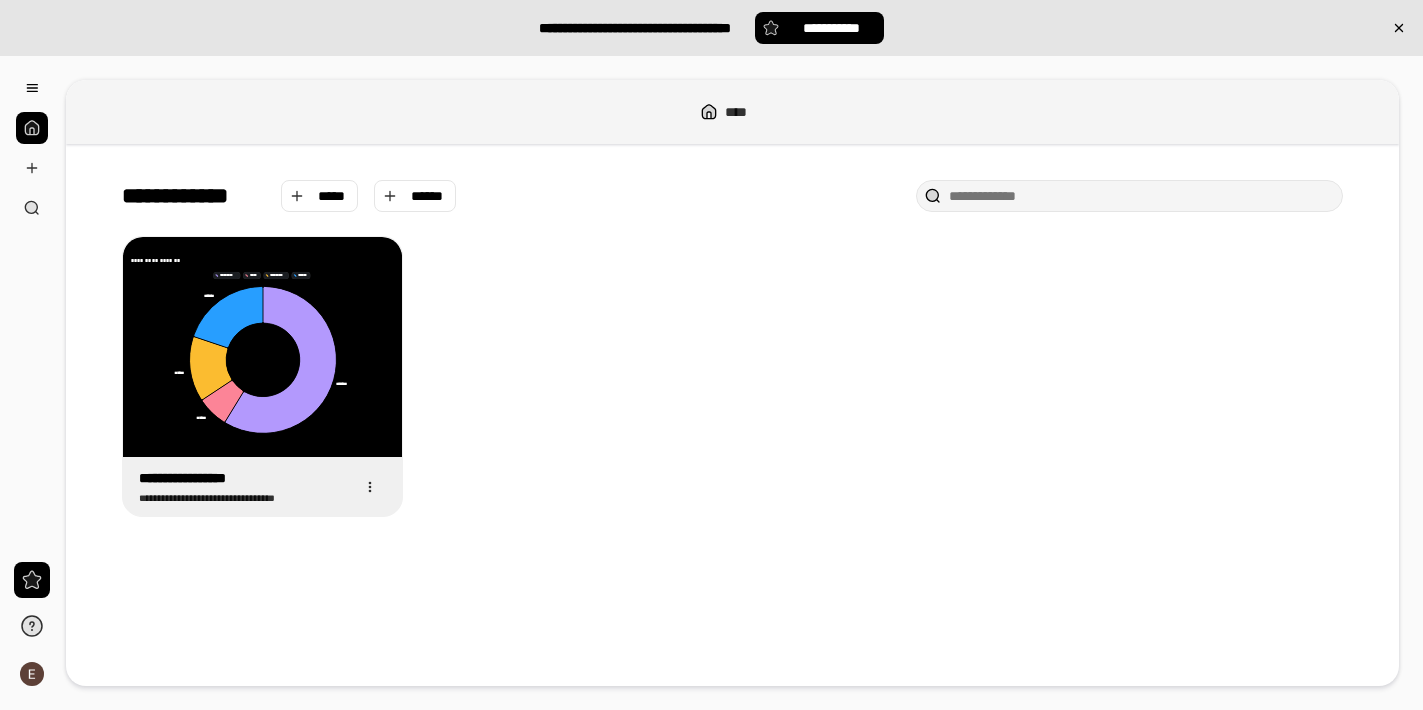 click on "****" at bounding box center (732, 112) 